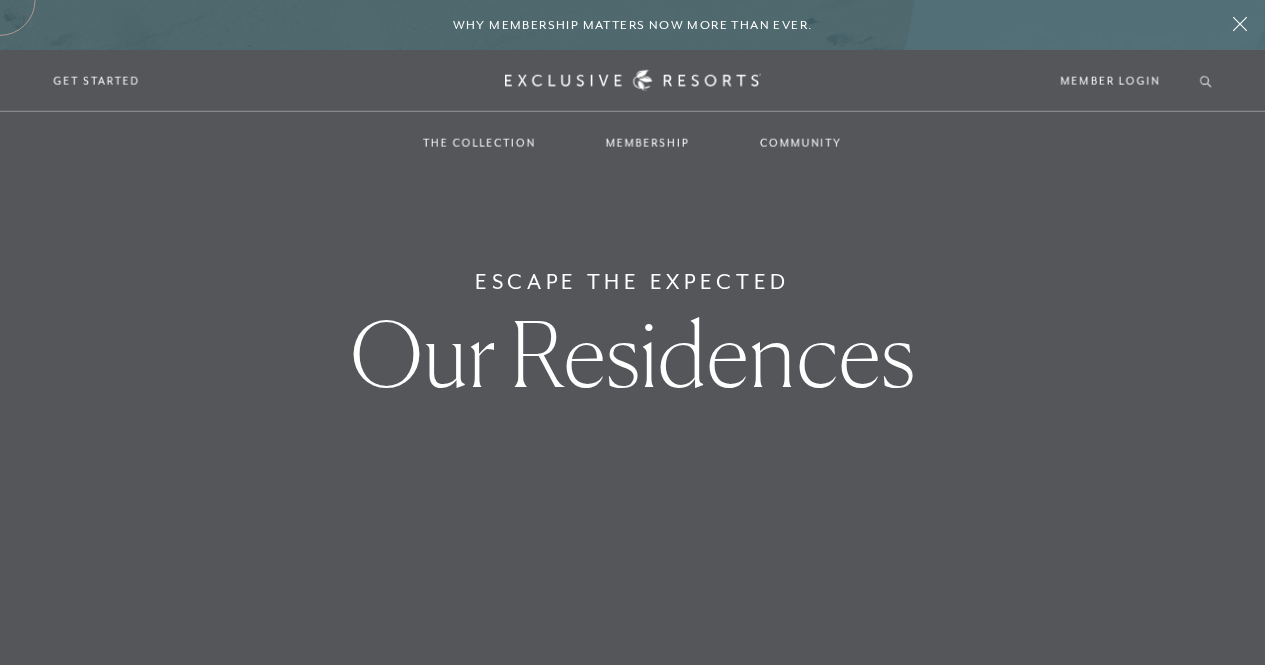 scroll, scrollTop: 0, scrollLeft: 0, axis: both 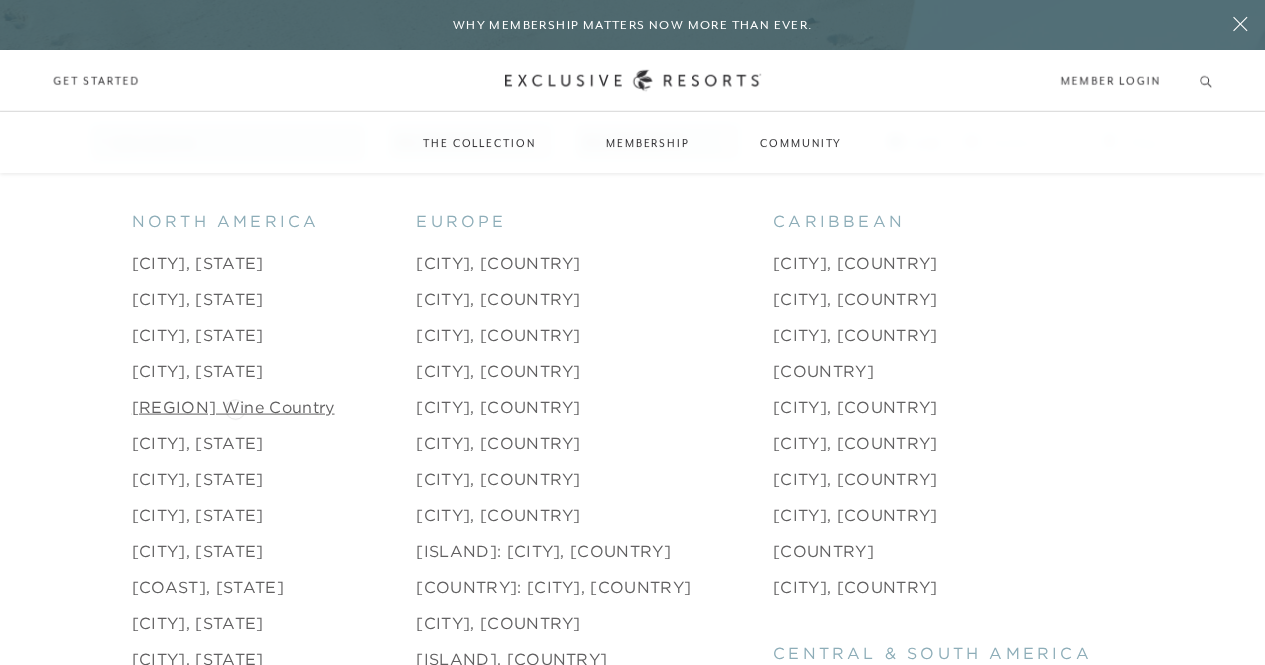 click on "[STATE] Wine Country" at bounding box center (233, 406) 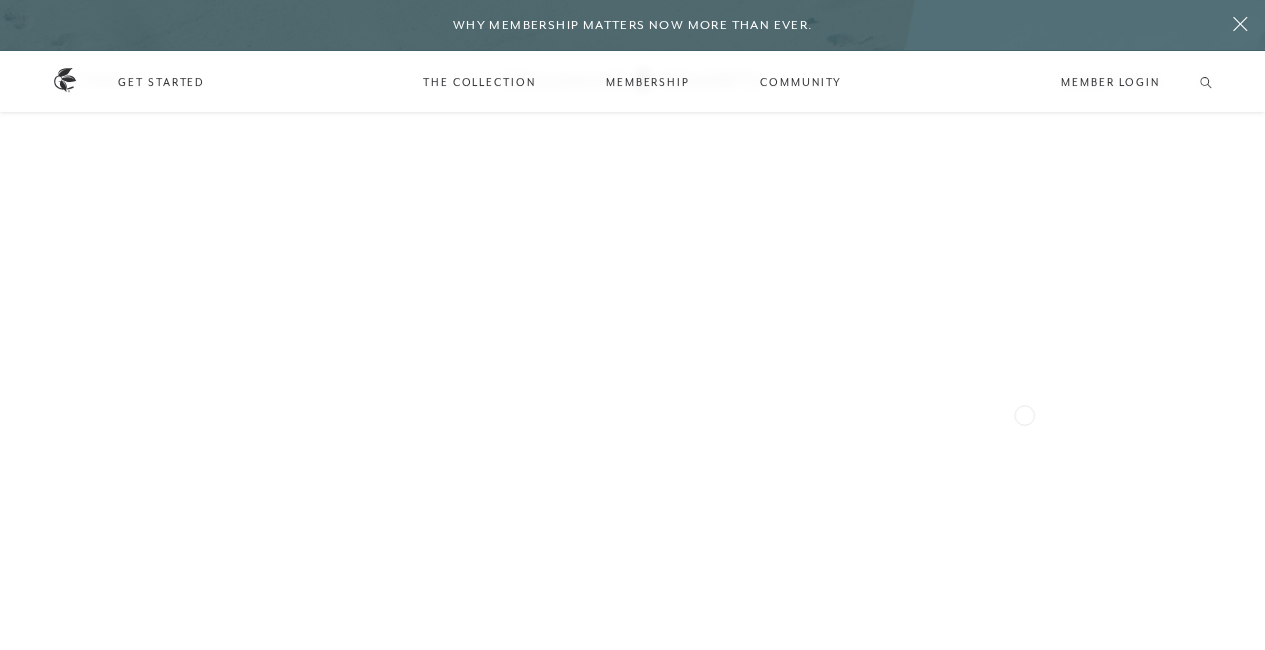 scroll, scrollTop: 2527, scrollLeft: 0, axis: vertical 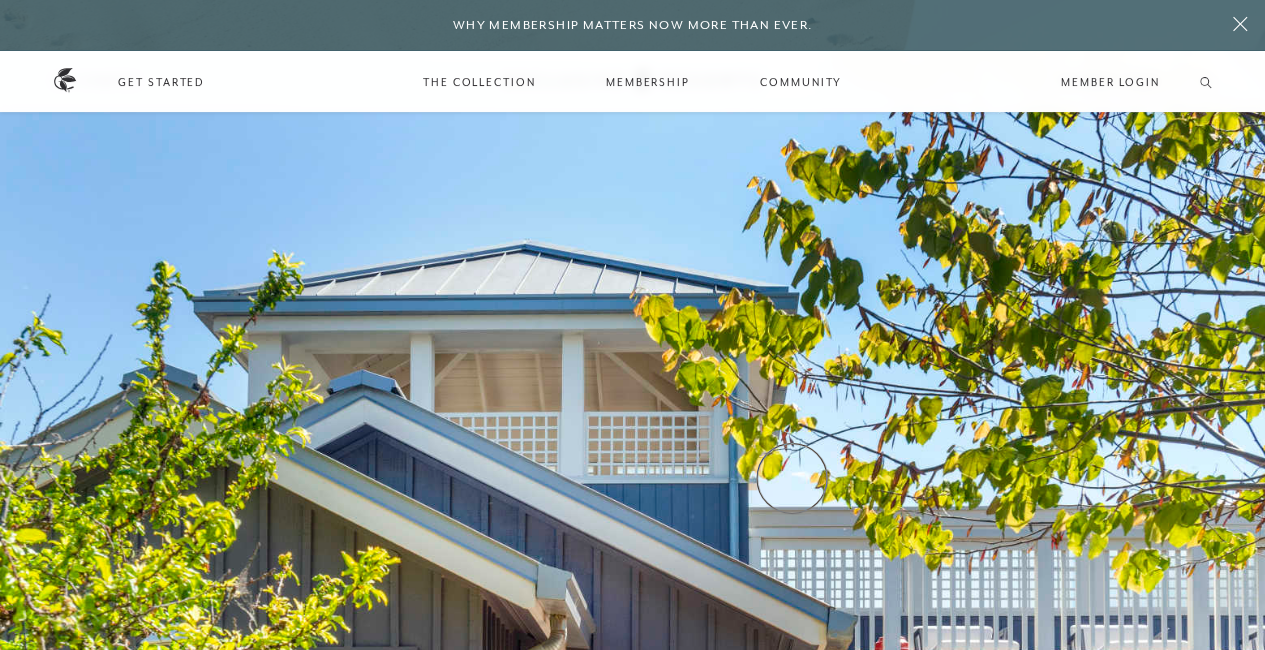 click on "View Gallery" at bounding box center (75, 5664) 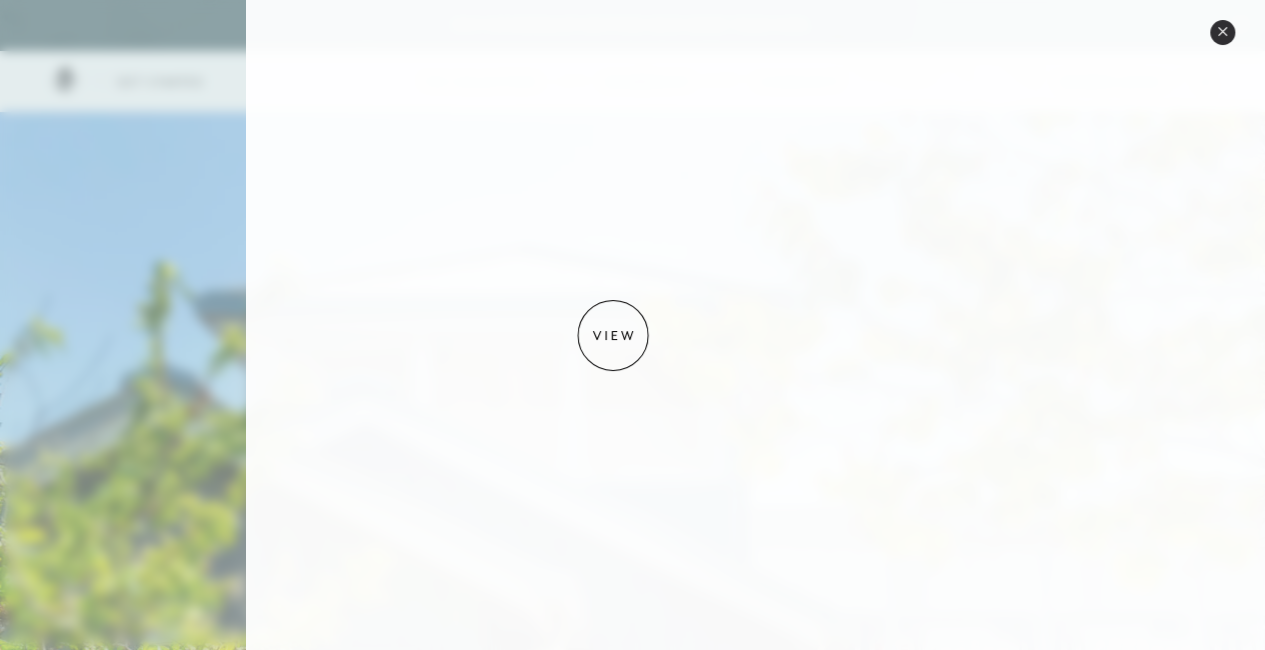 scroll, scrollTop: 1070, scrollLeft: 0, axis: vertical 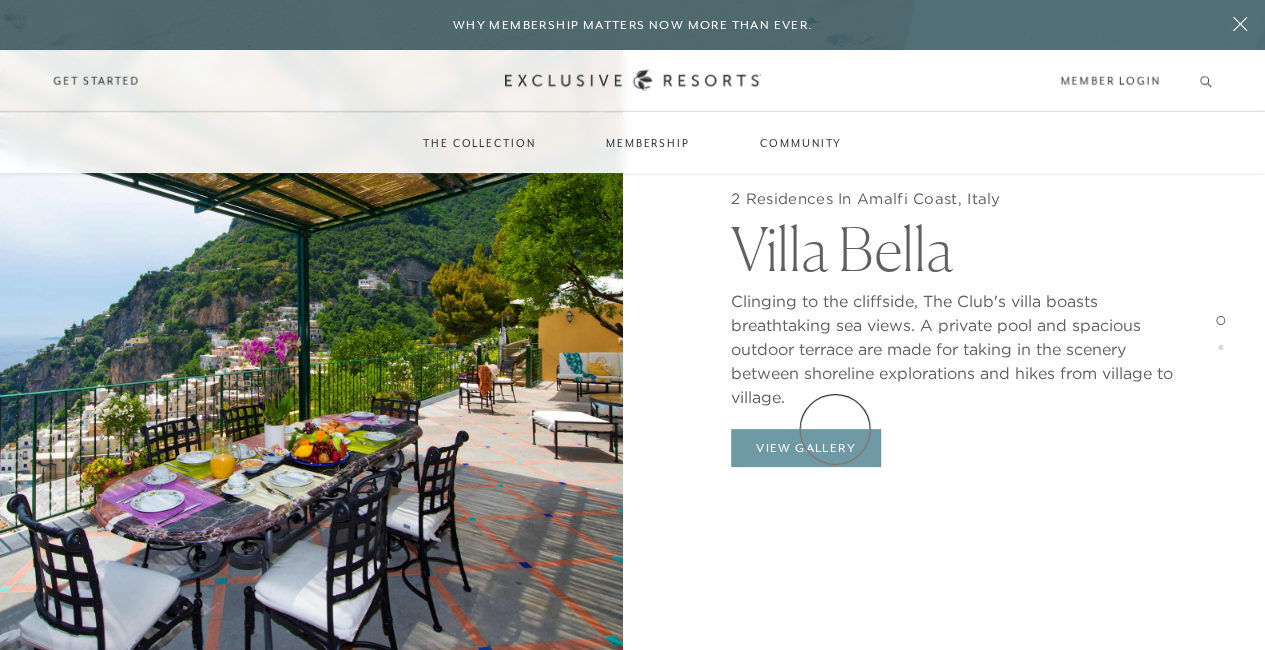 click on "View Gallery" at bounding box center (806, 448) 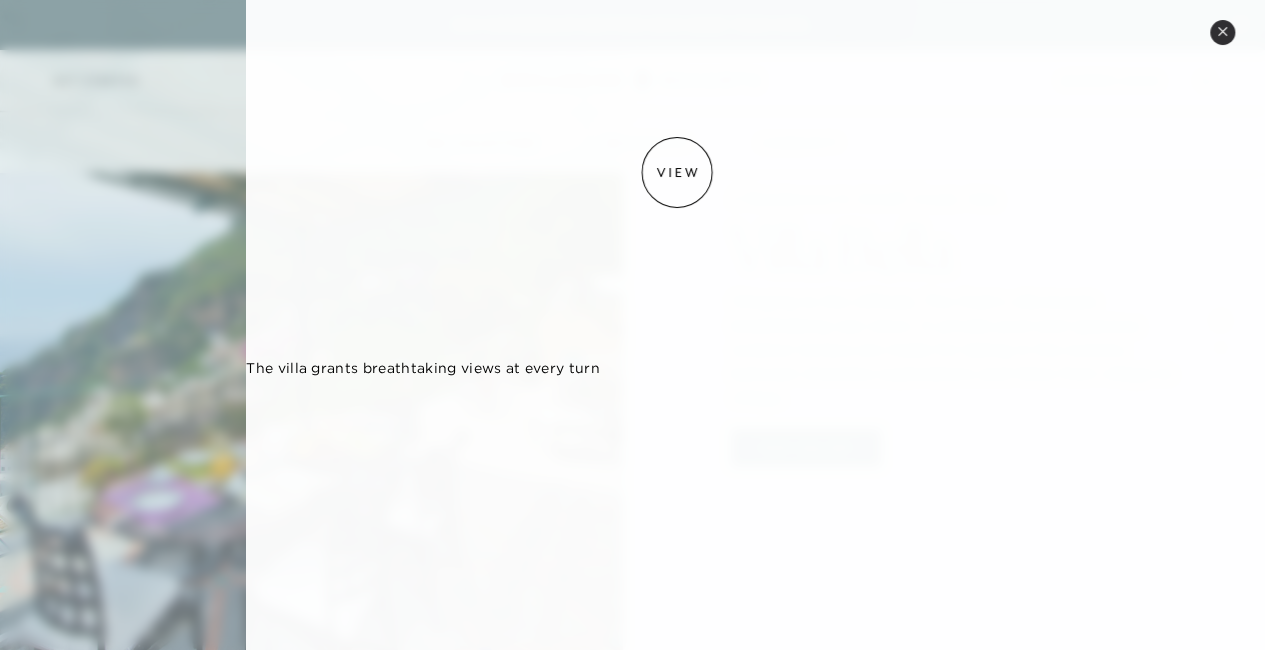 scroll, scrollTop: 0, scrollLeft: 0, axis: both 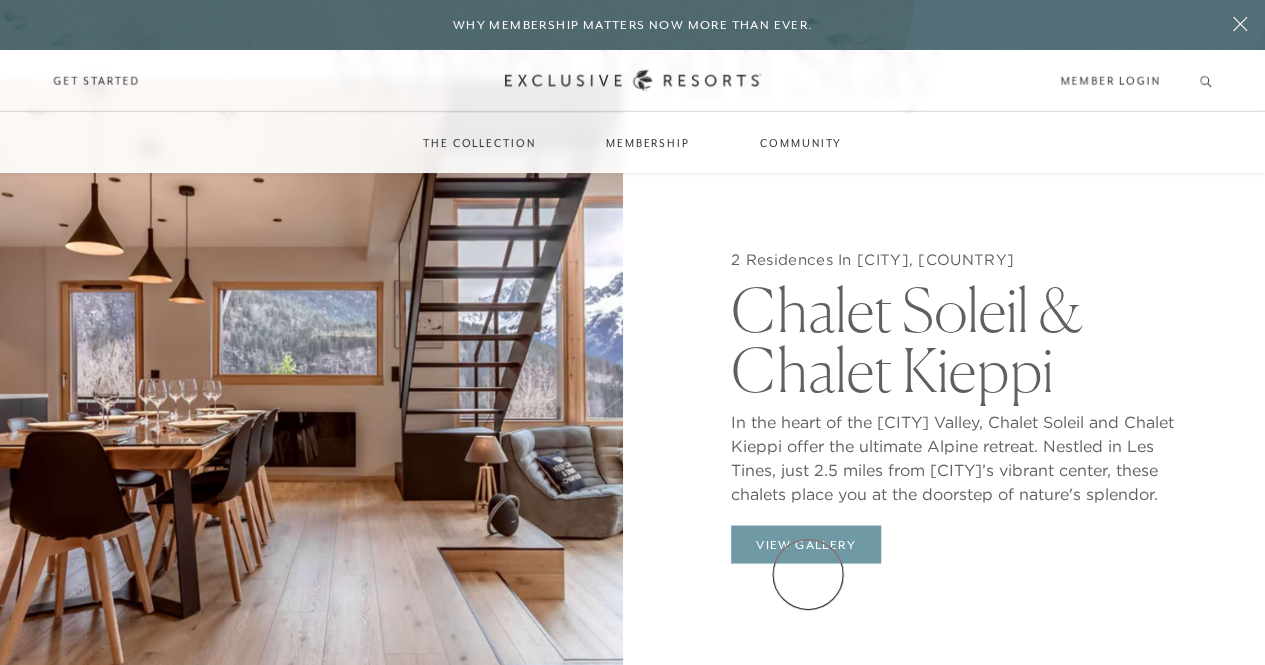 click on "View Gallery" at bounding box center (806, 544) 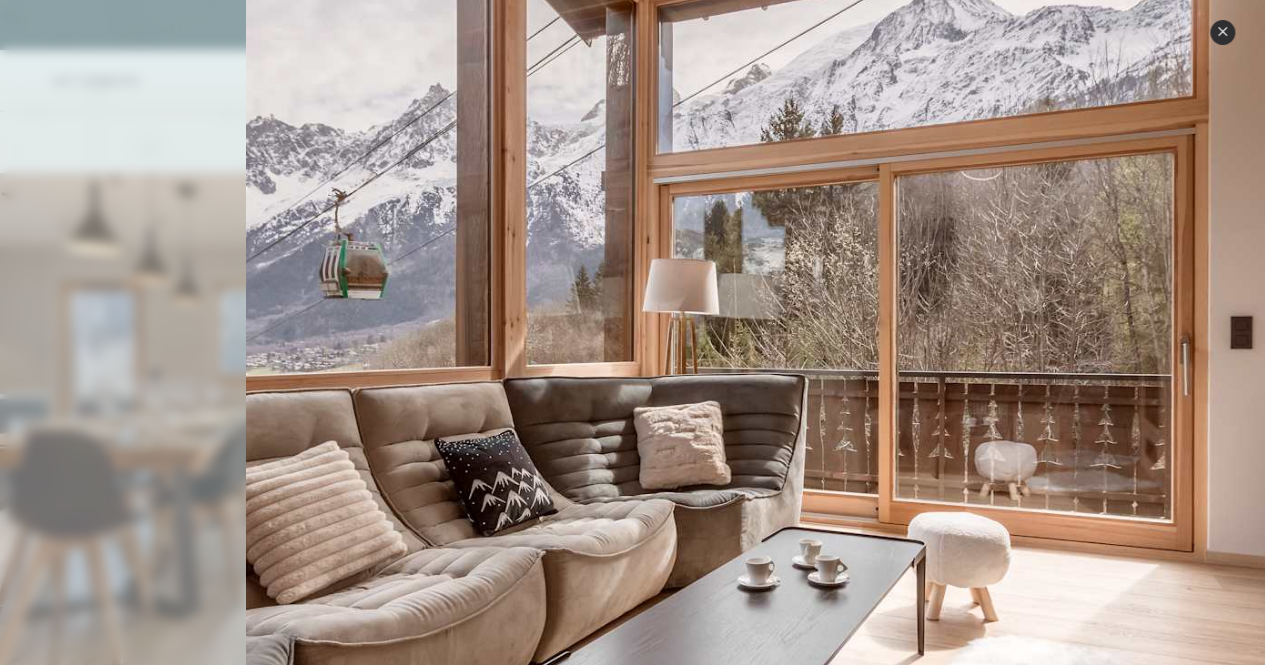 scroll, scrollTop: 0, scrollLeft: 0, axis: both 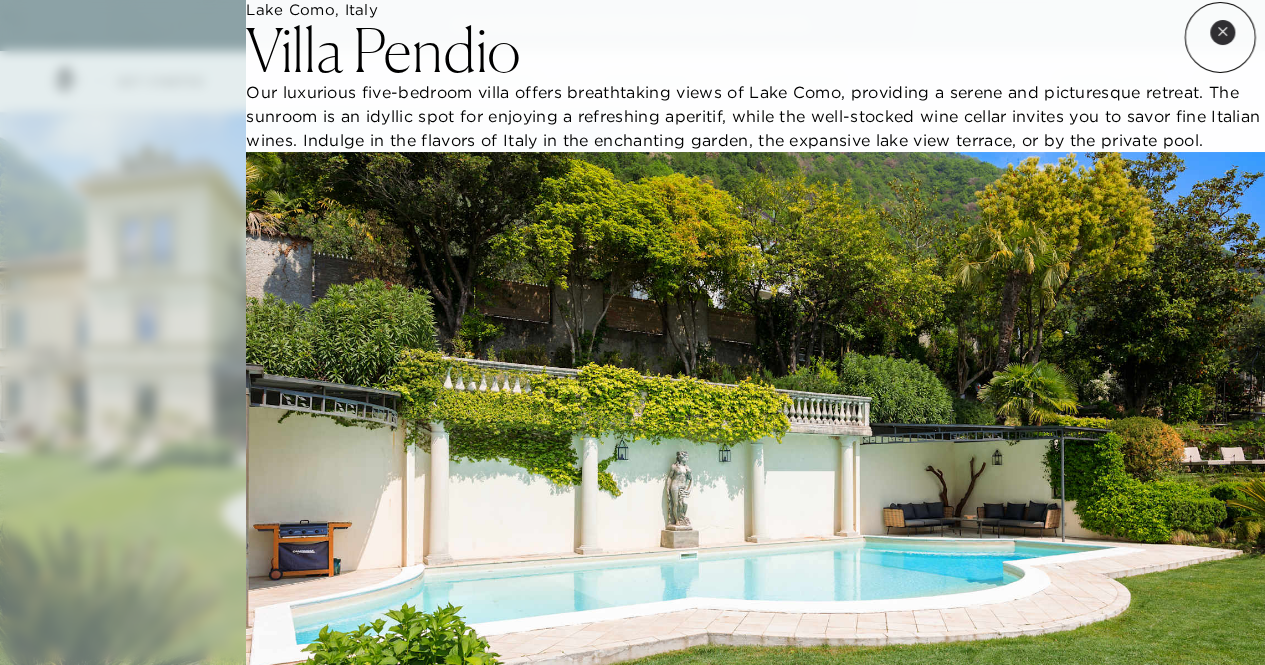 click on "Close quickview" at bounding box center (1222, 32) 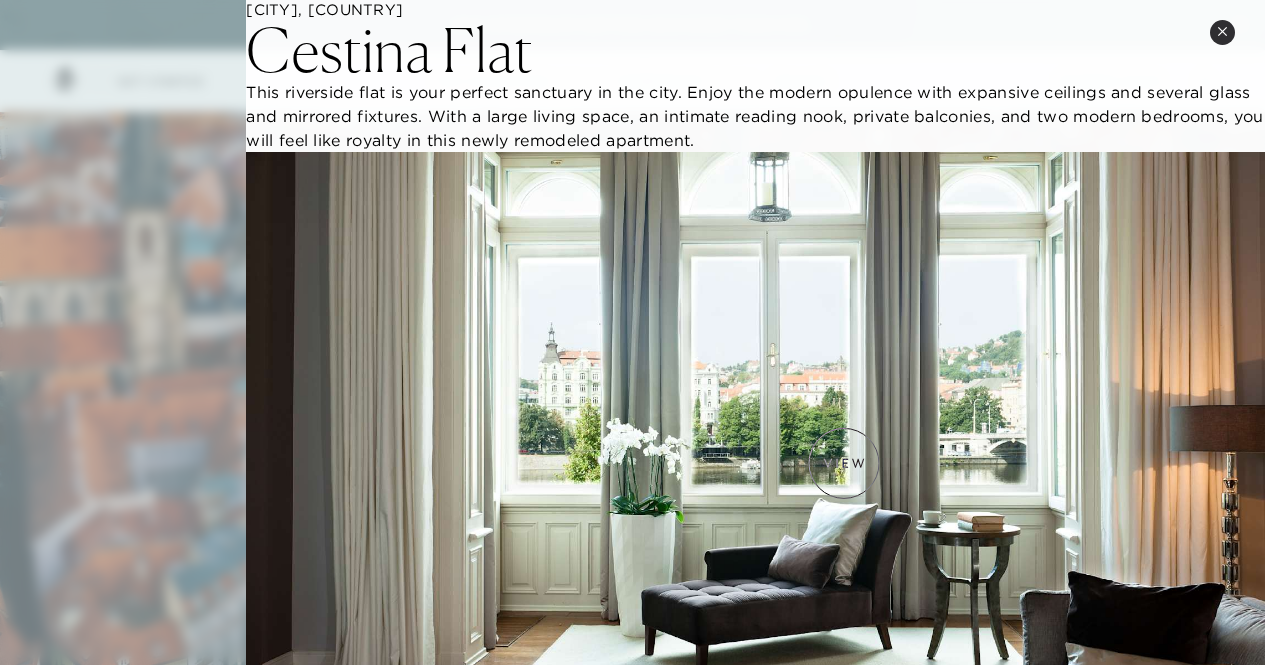 scroll, scrollTop: 1667, scrollLeft: 0, axis: vertical 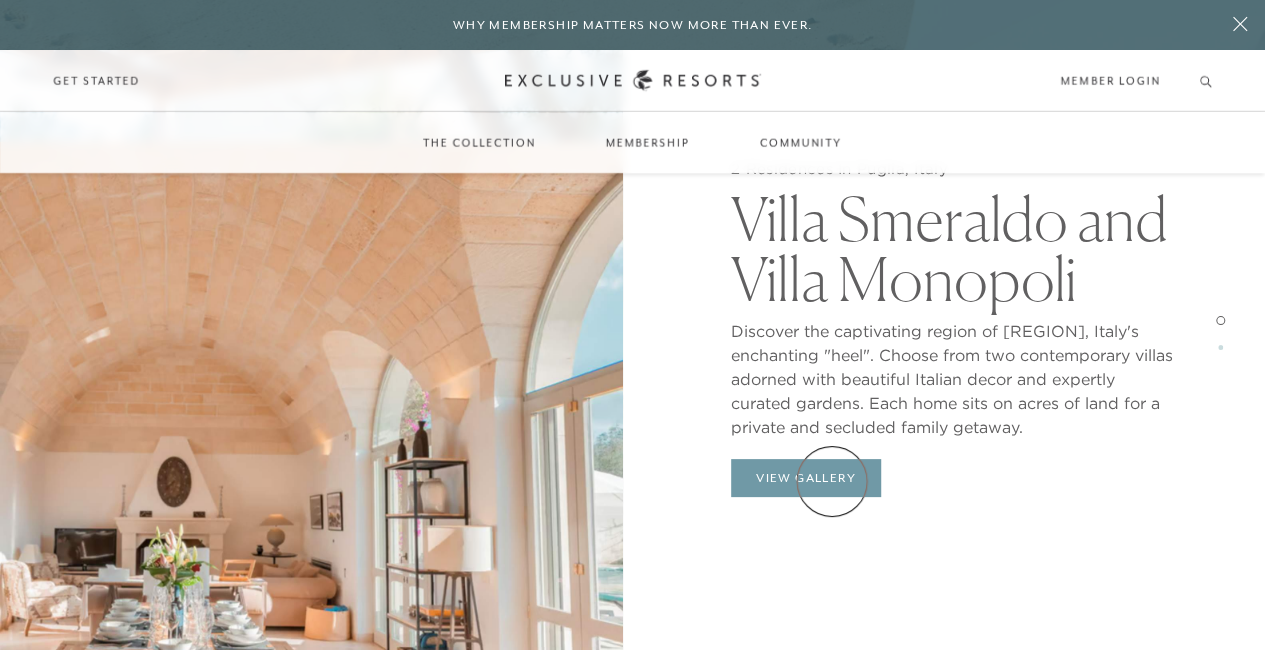 click on "View Gallery" at bounding box center (806, 478) 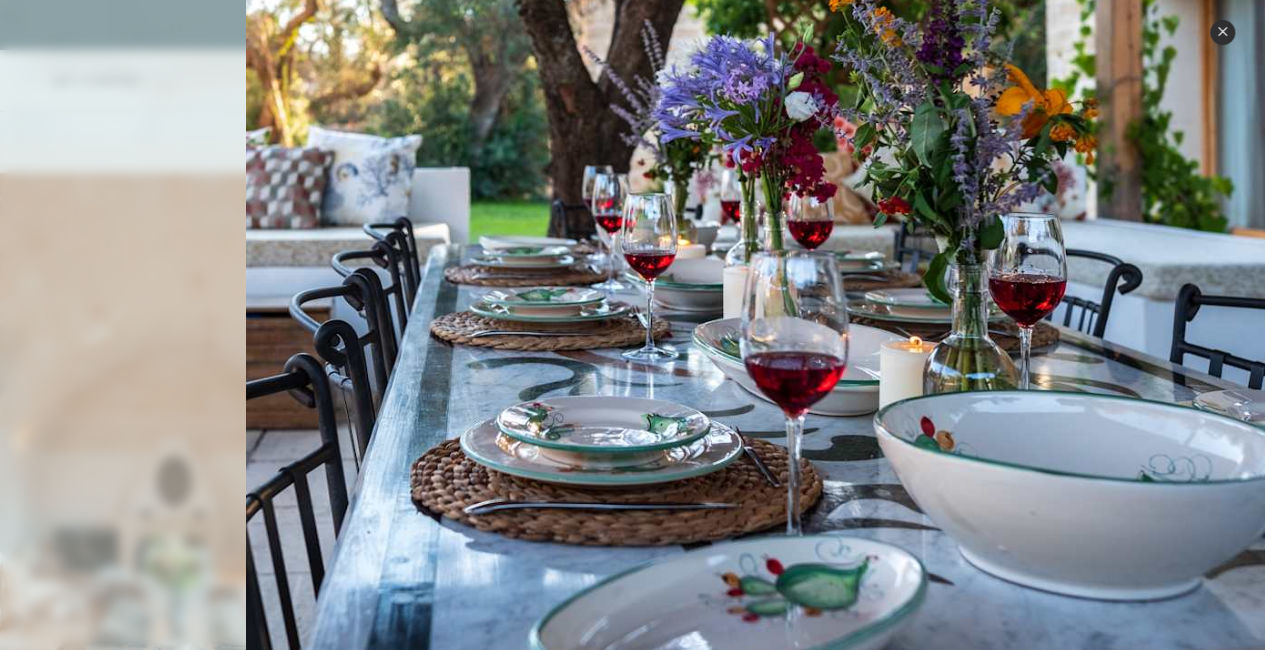scroll, scrollTop: 1213, scrollLeft: 0, axis: vertical 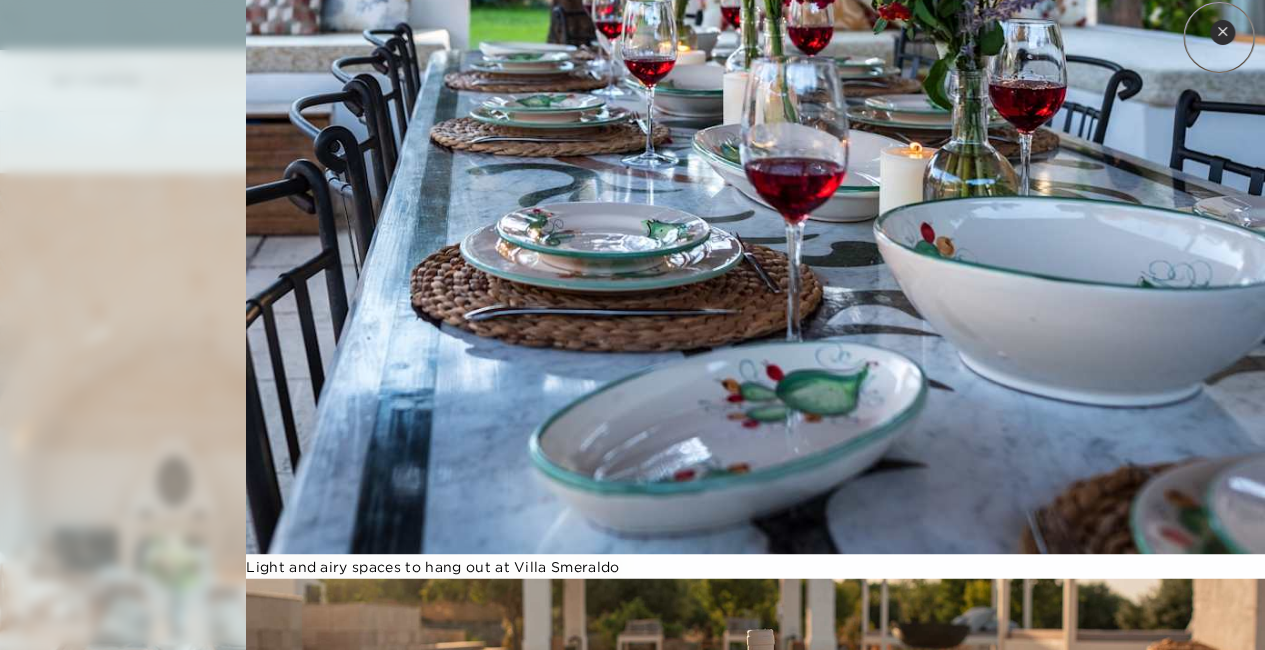 click on "Close quickview" at bounding box center [1222, 32] 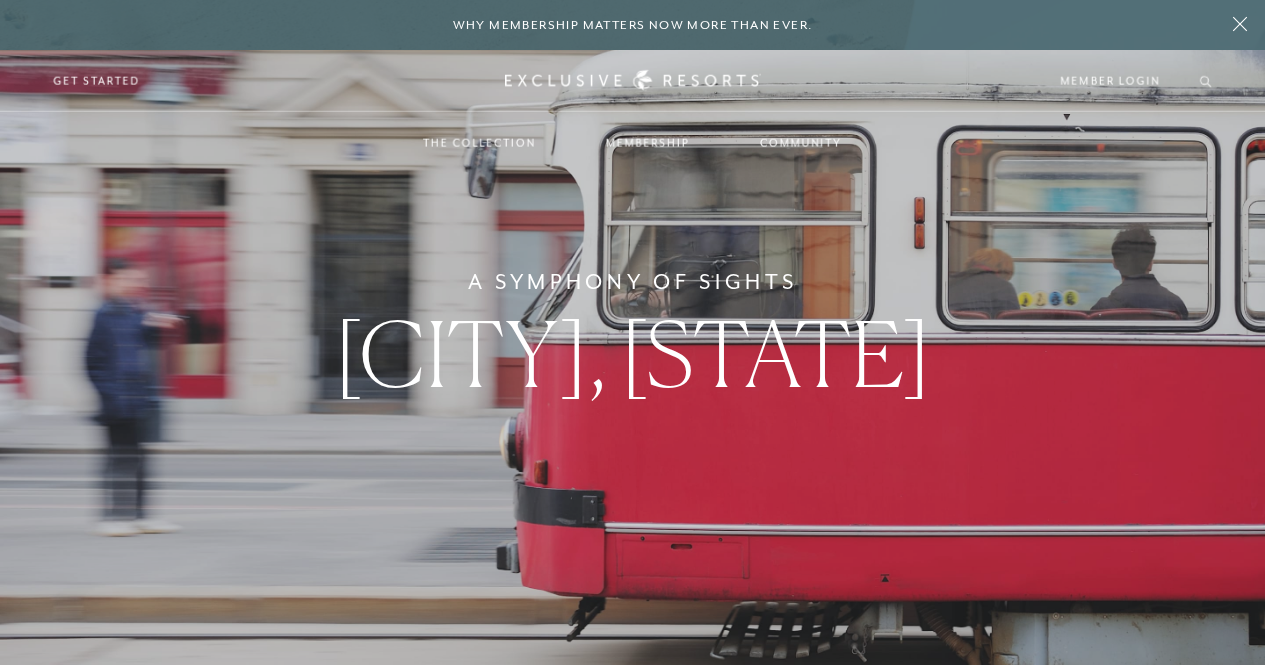 scroll, scrollTop: 0, scrollLeft: 0, axis: both 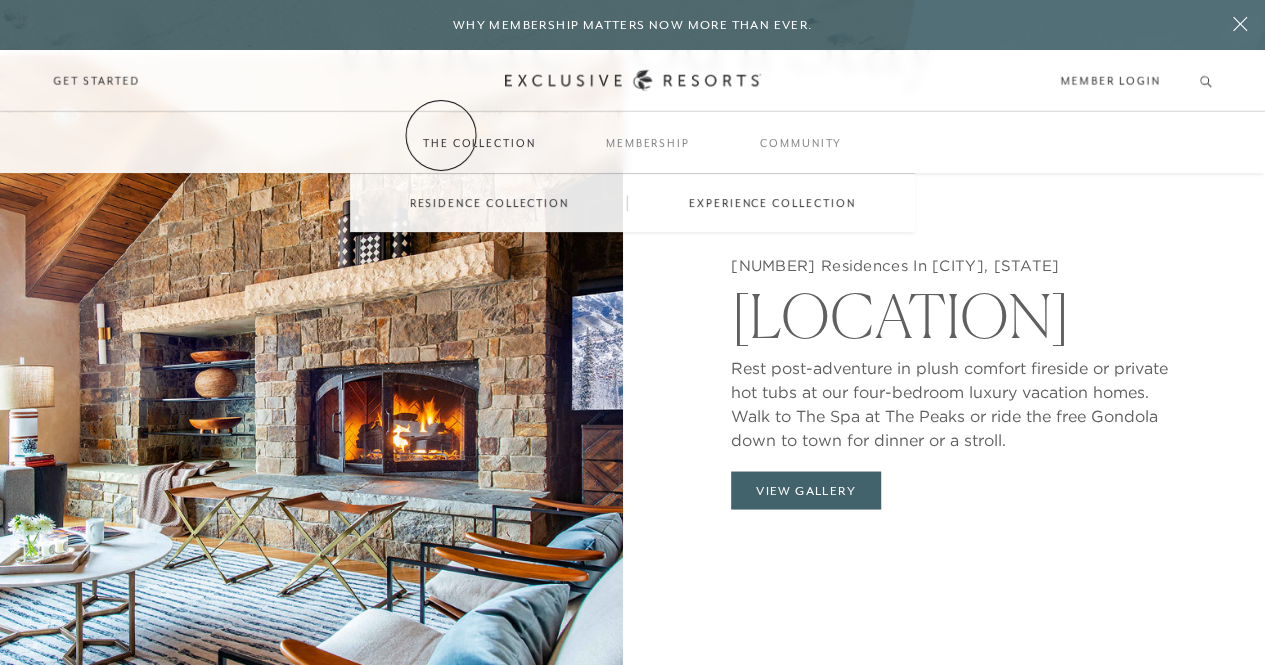 click on "The Collection" at bounding box center (479, 143) 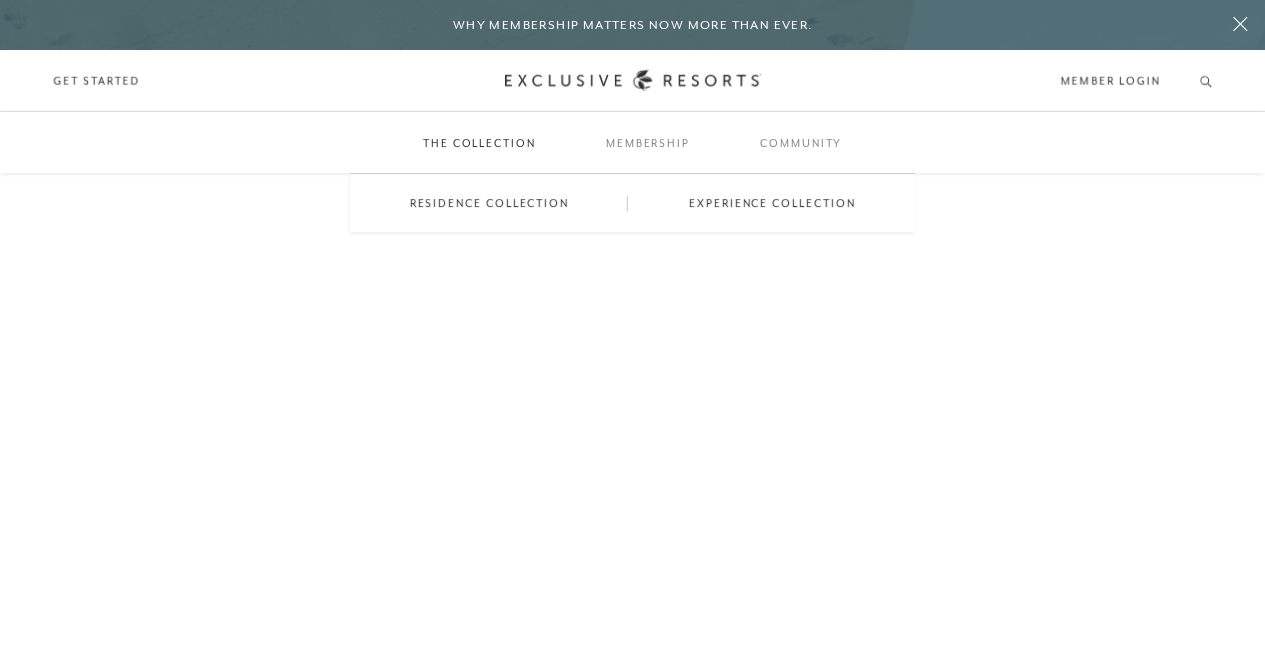 scroll, scrollTop: 0, scrollLeft: 0, axis: both 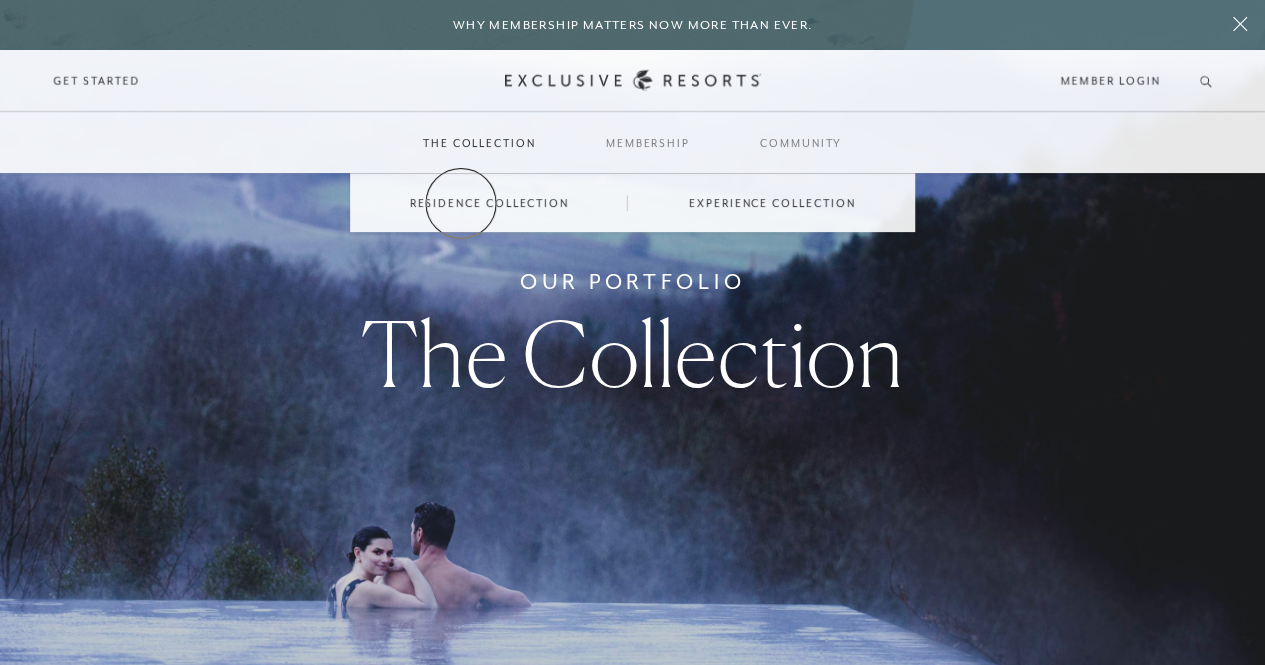click on "Residence Collection" at bounding box center (489, 203) 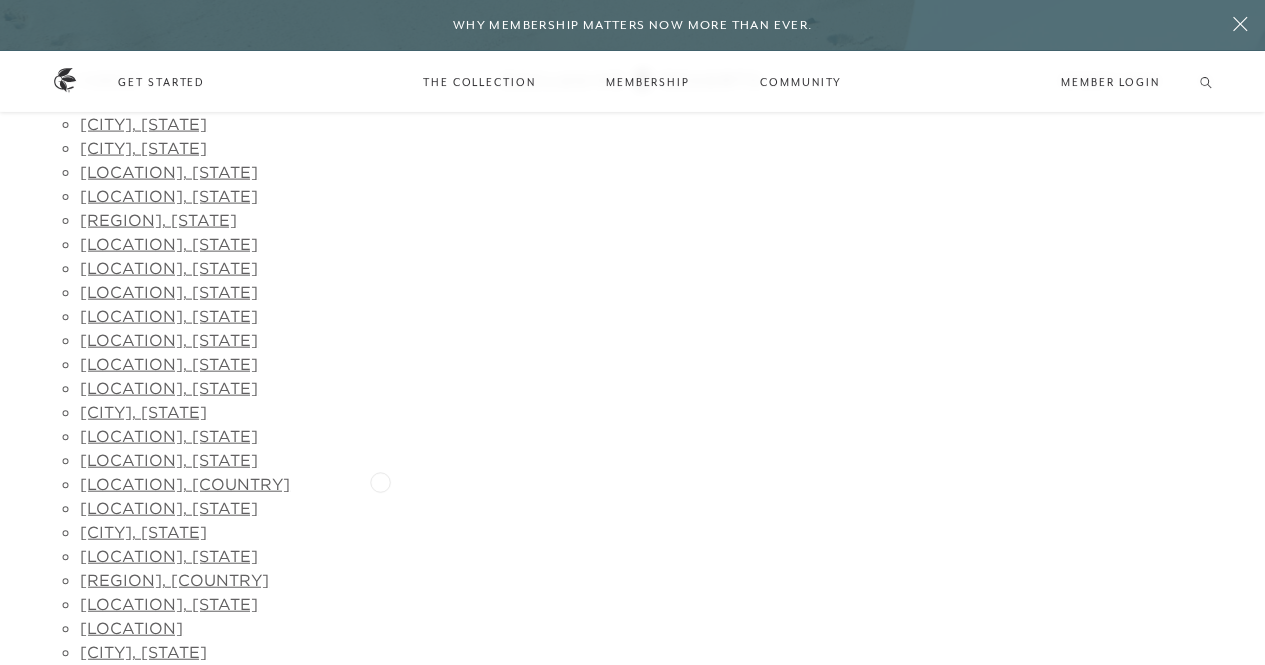 scroll, scrollTop: 2130, scrollLeft: 0, axis: vertical 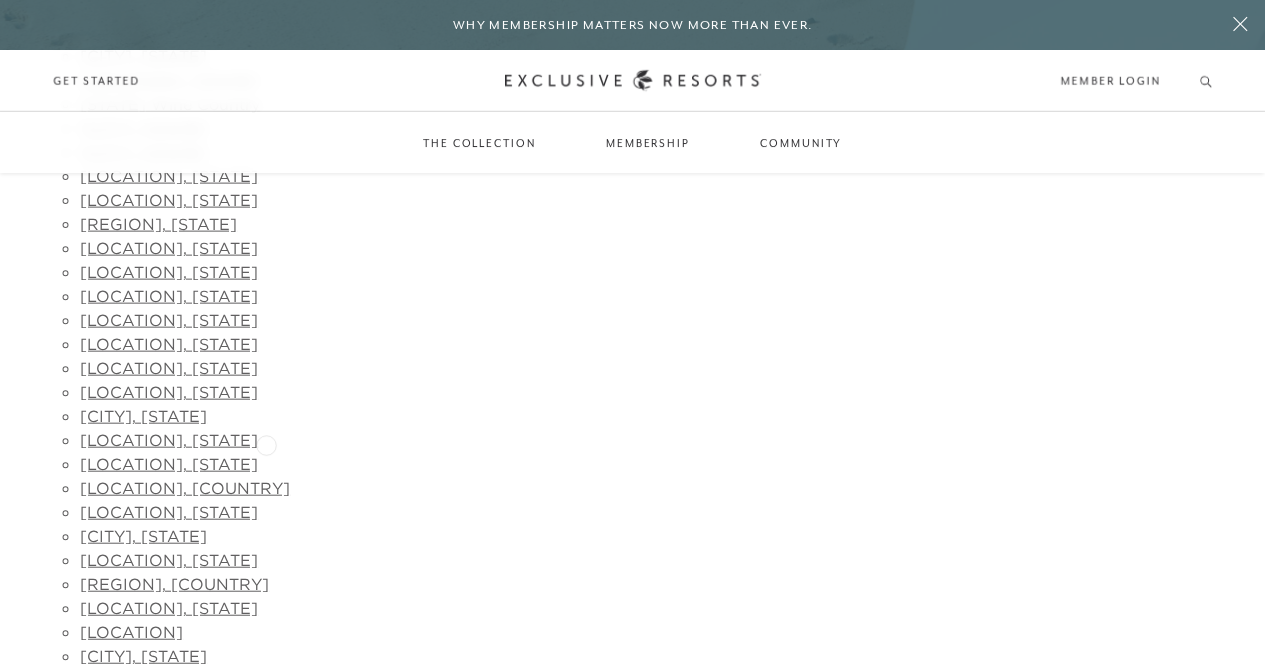 click on "[LOCATION], [STATE]" at bounding box center (169, 296) 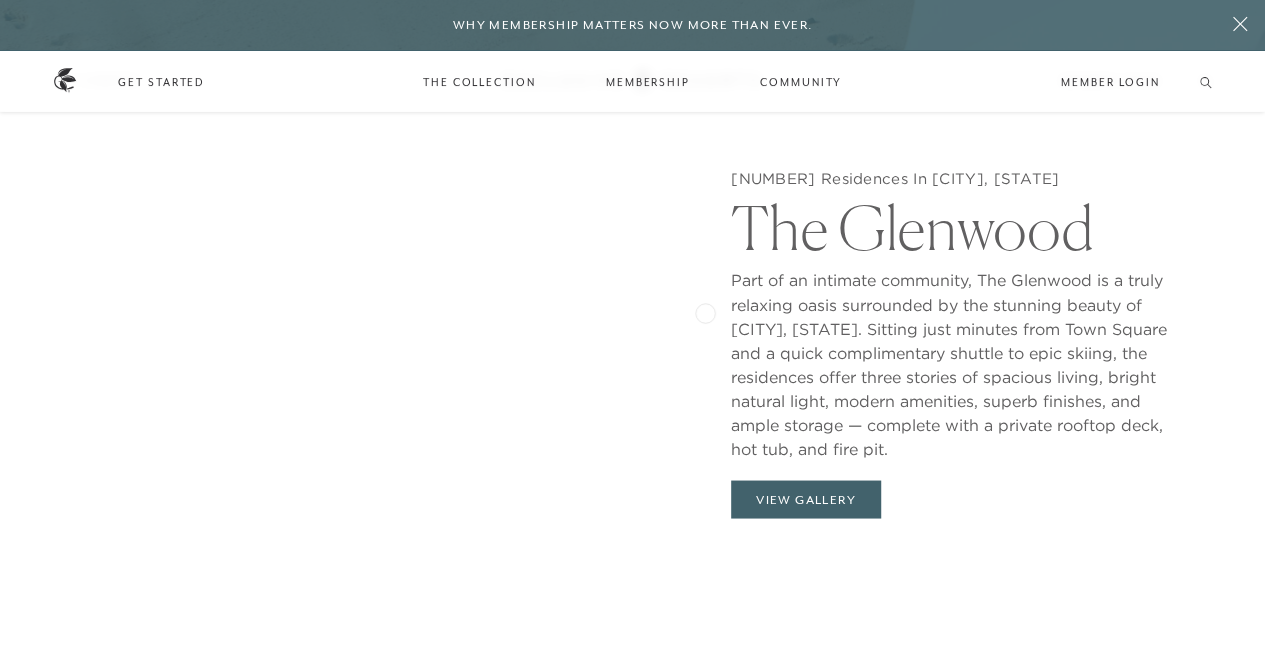 scroll, scrollTop: 1620, scrollLeft: 0, axis: vertical 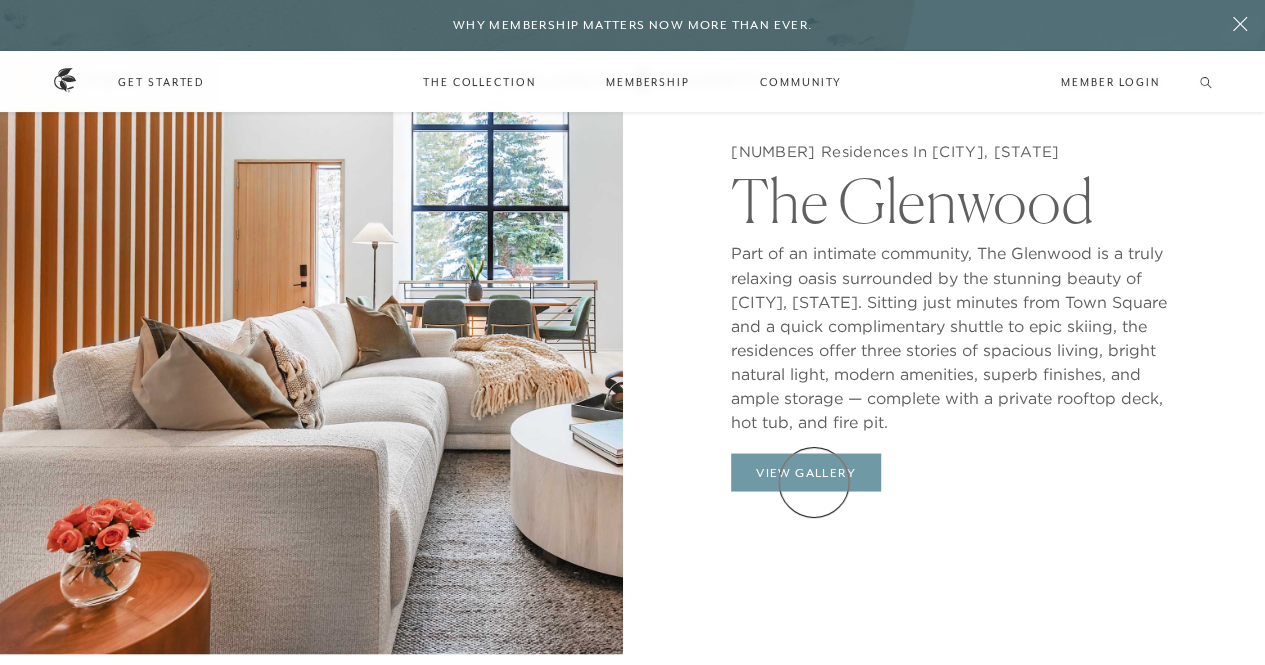 click on "View Gallery" at bounding box center (806, 472) 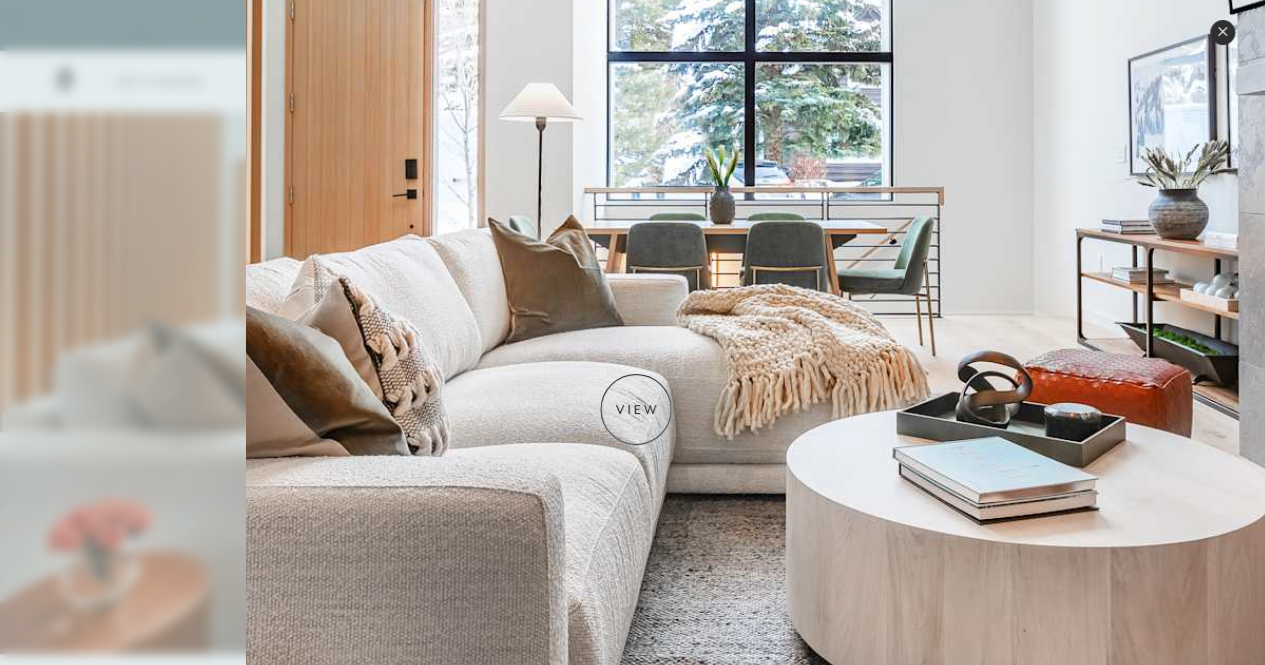 scroll, scrollTop: 1222, scrollLeft: 0, axis: vertical 